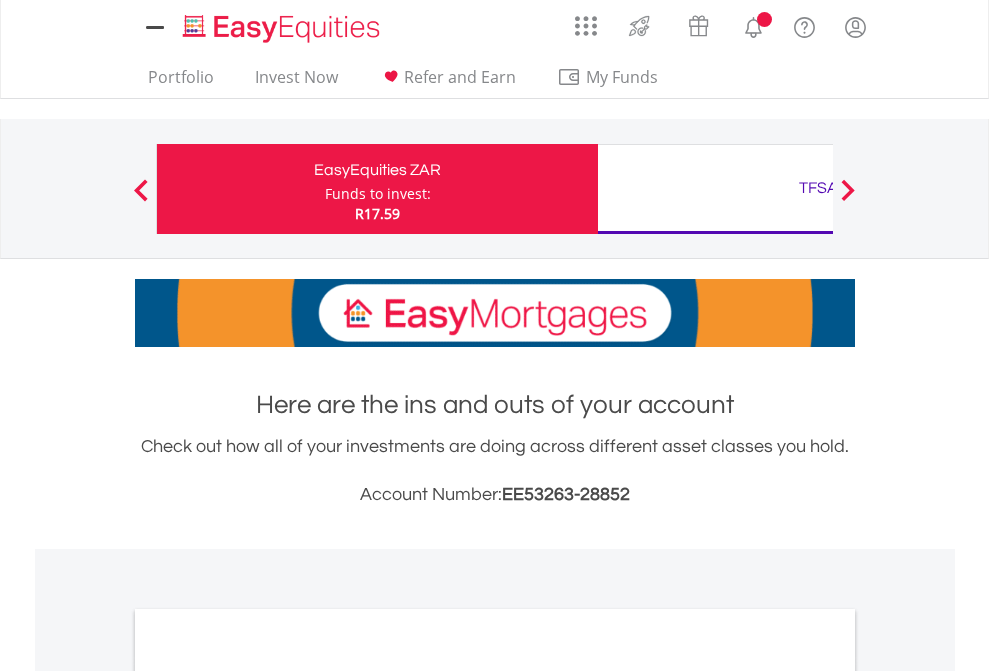 scroll, scrollTop: 0, scrollLeft: 0, axis: both 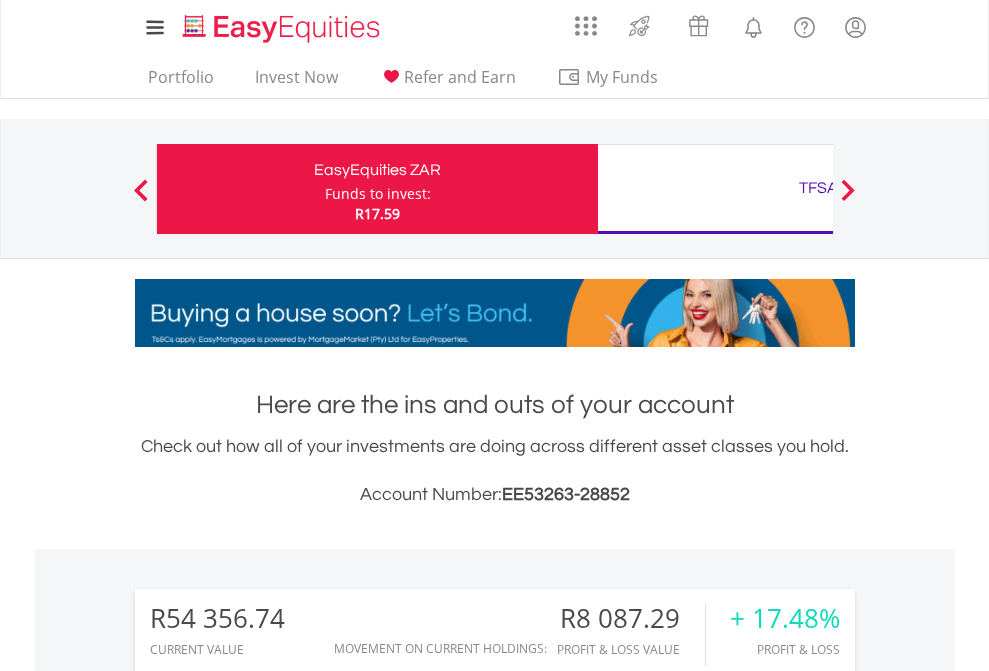 click on "Funds to invest:" at bounding box center (378, 194) 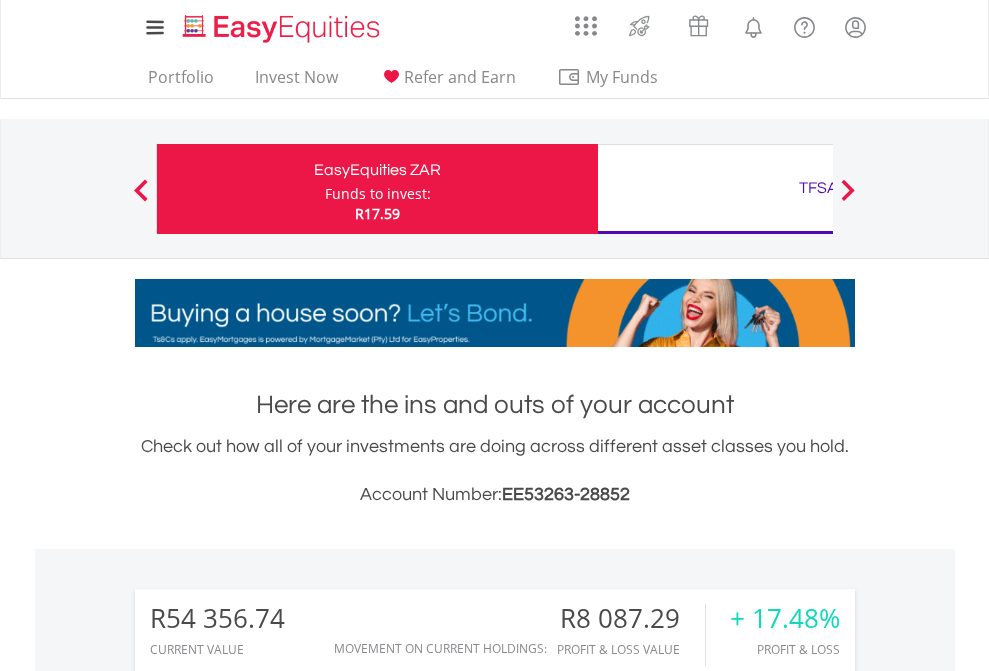 scroll, scrollTop: 999808, scrollLeft: 999687, axis: both 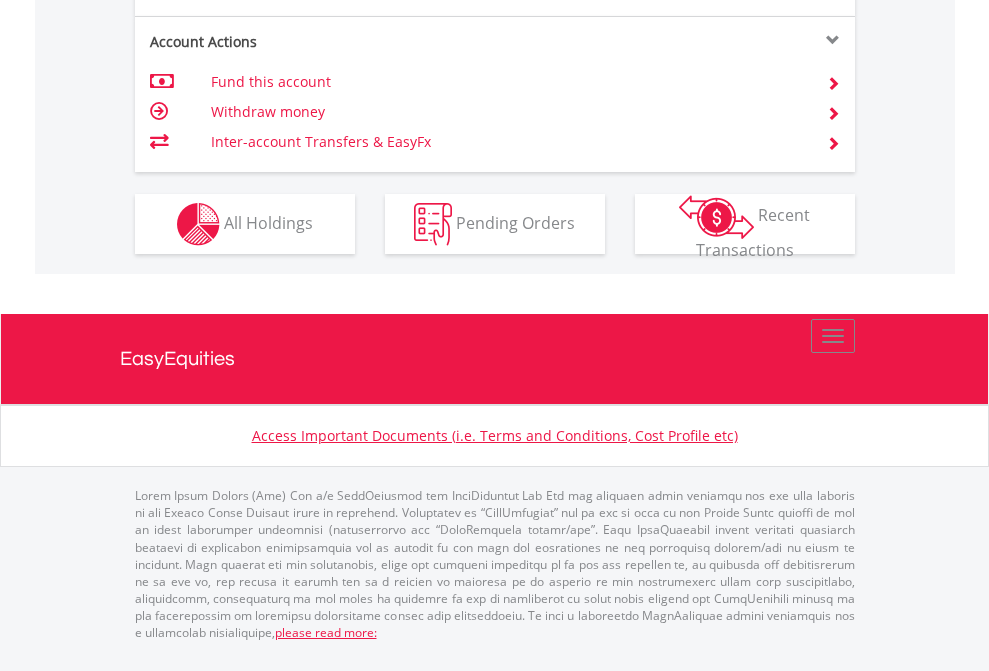 click on "Investment types" at bounding box center [706, -337] 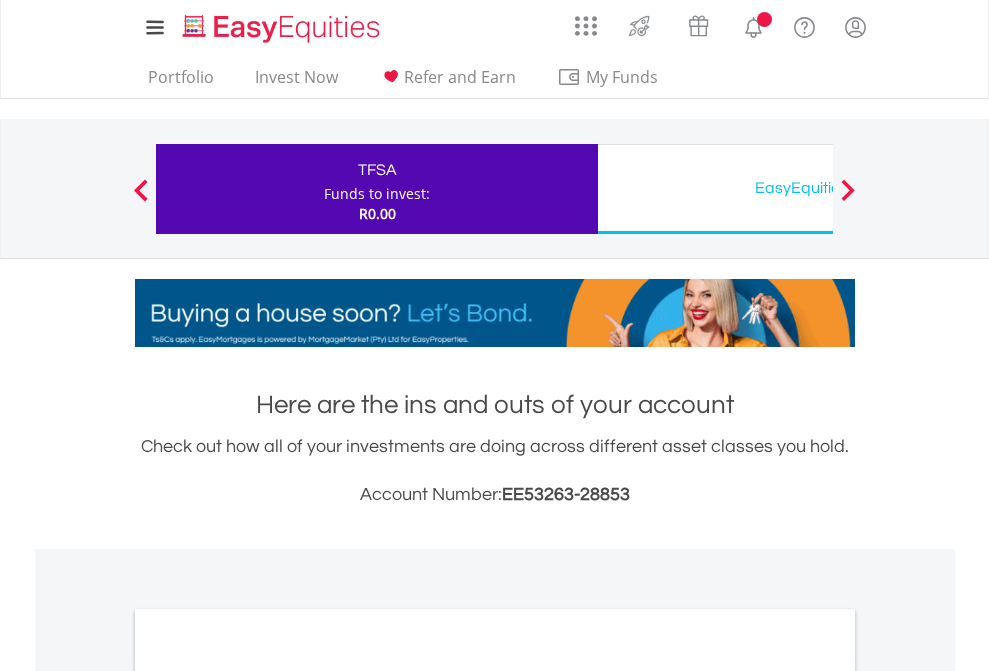 scroll, scrollTop: 0, scrollLeft: 0, axis: both 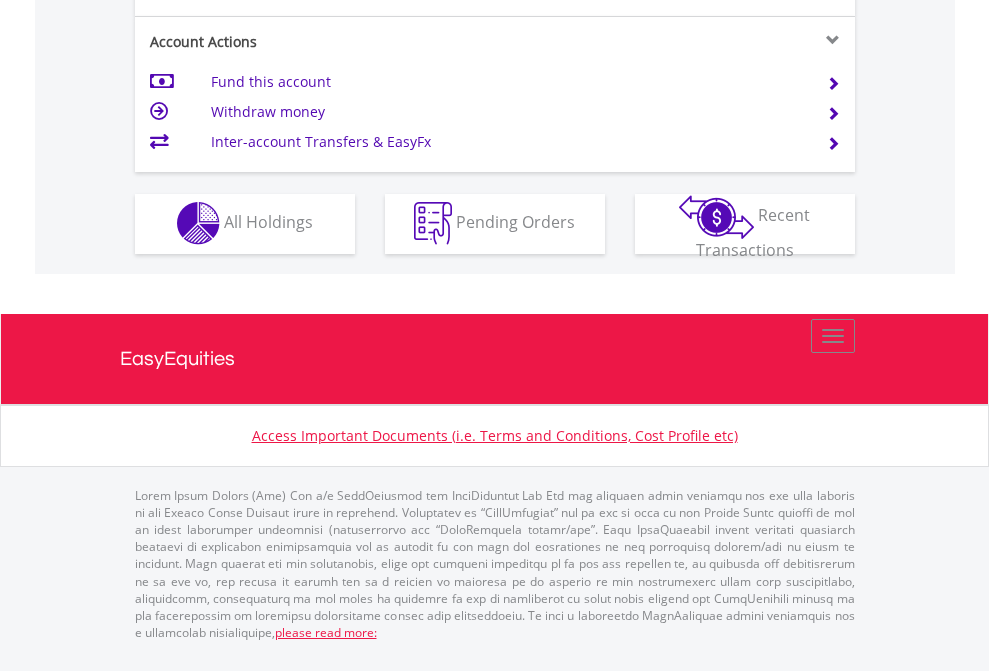 click on "Investment types" at bounding box center [706, -353] 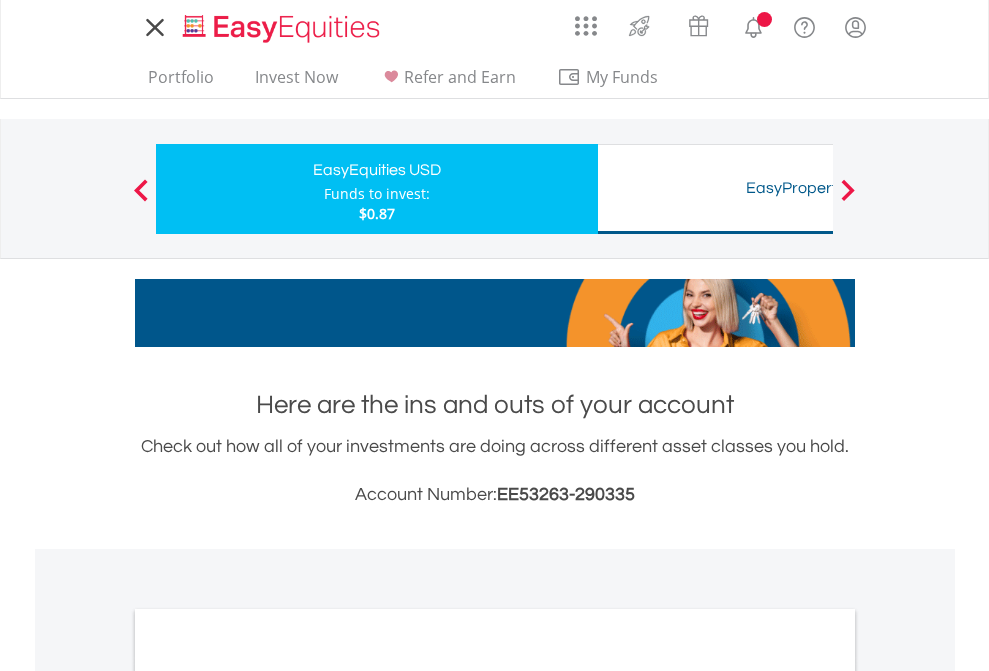scroll, scrollTop: 0, scrollLeft: 0, axis: both 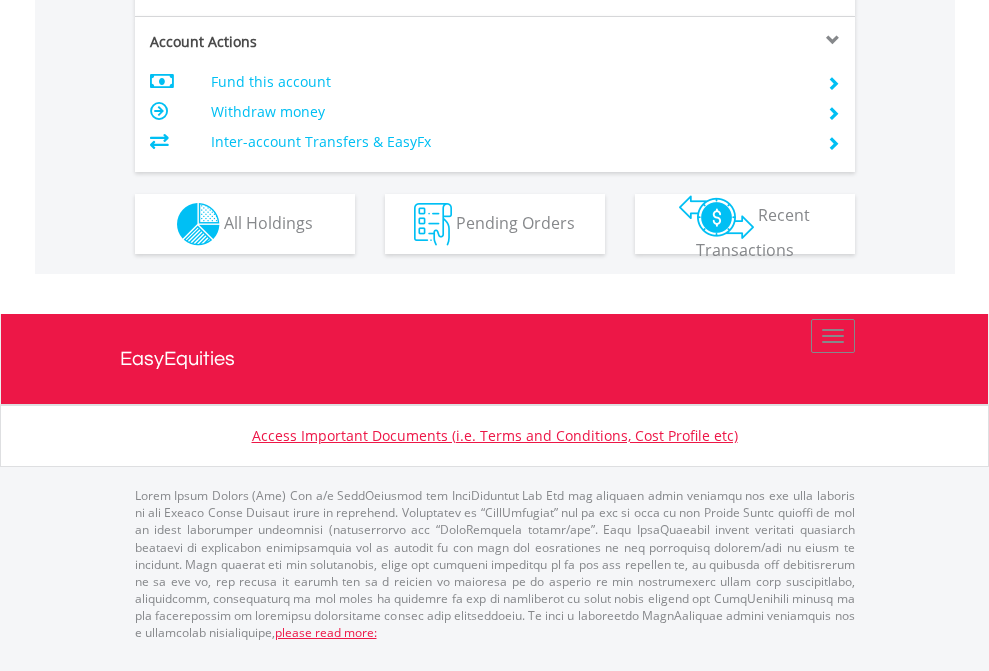 click on "Investment types" at bounding box center (706, -337) 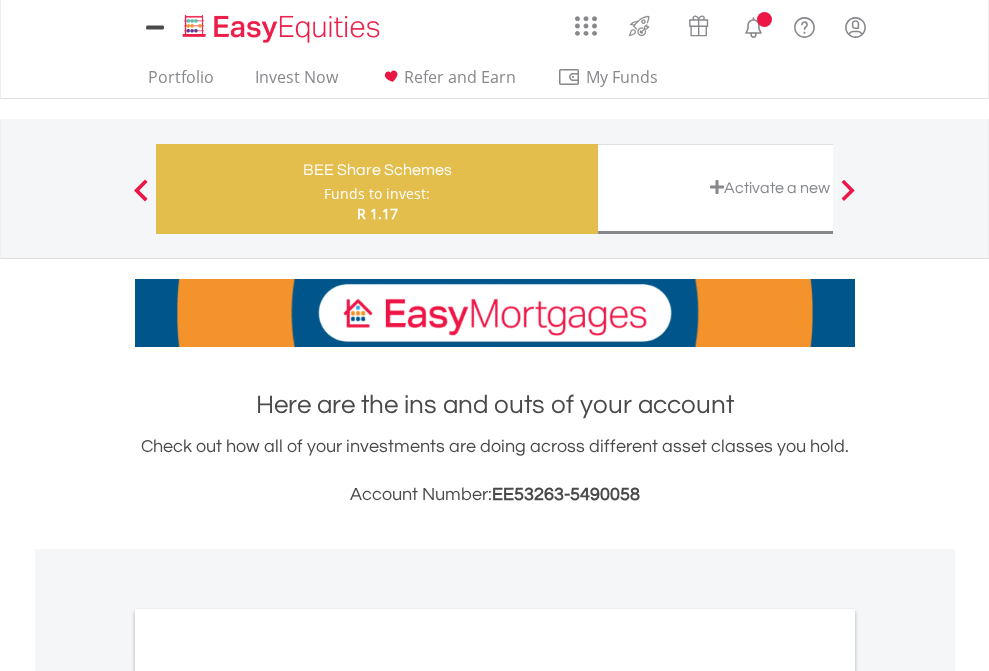 scroll, scrollTop: 0, scrollLeft: 0, axis: both 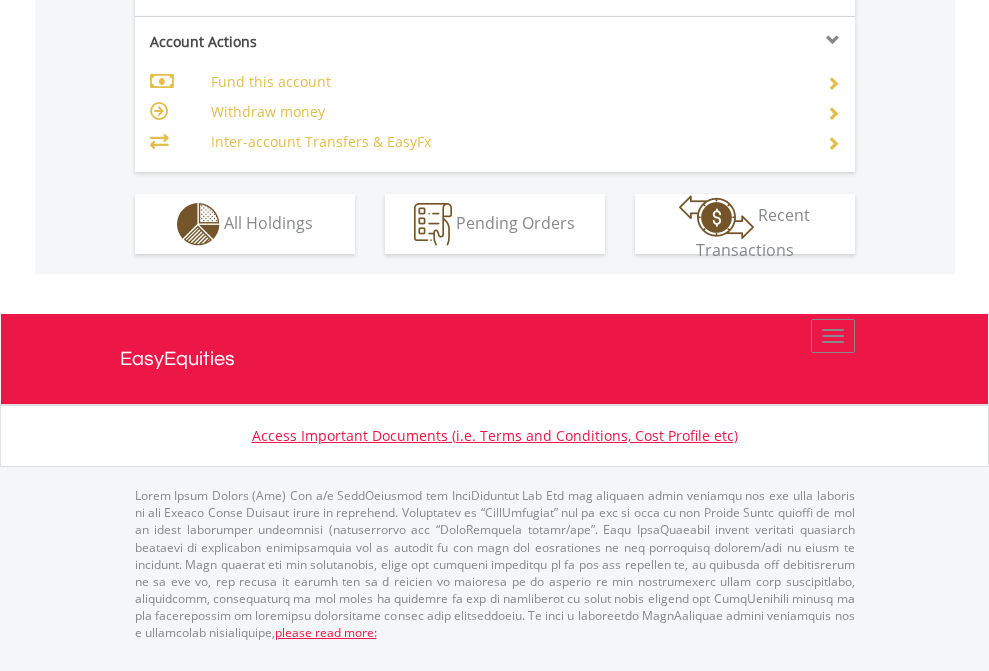 click on "Investment types" at bounding box center (706, -337) 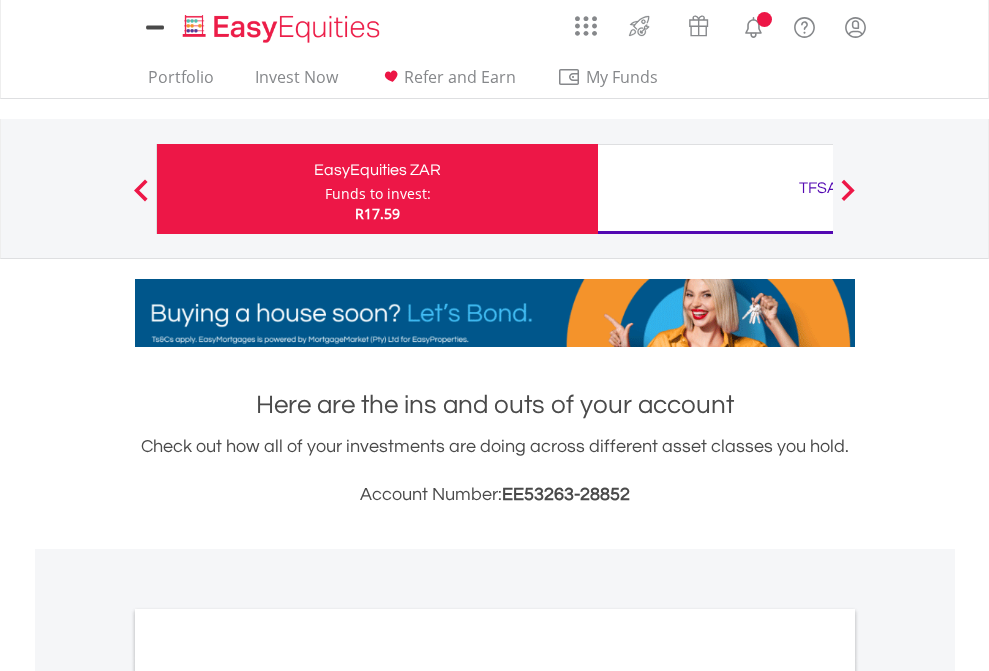 scroll, scrollTop: 1202, scrollLeft: 0, axis: vertical 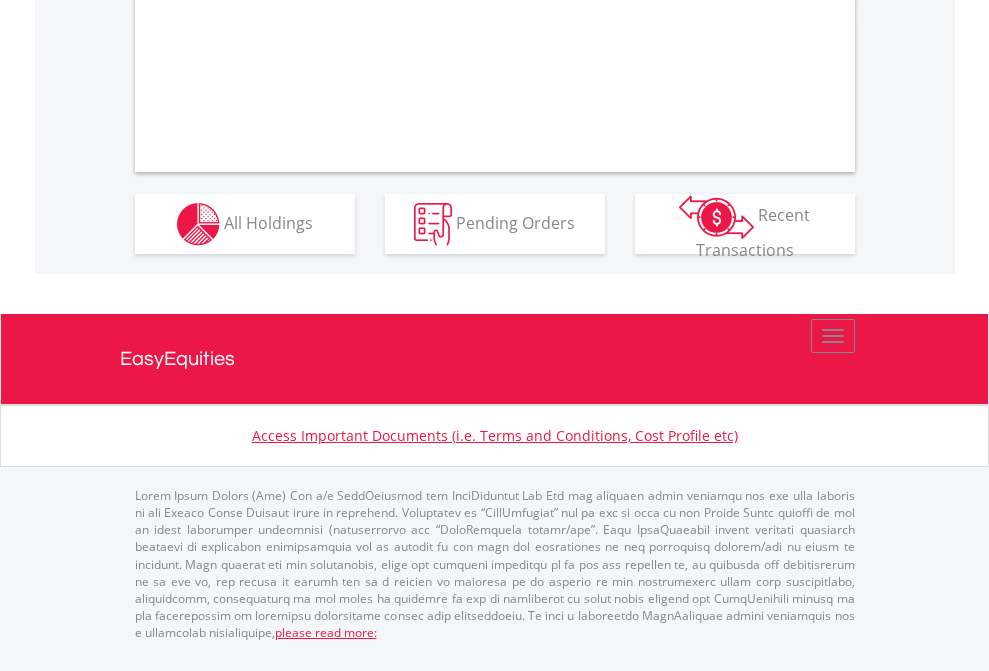 click on "All Holdings" at bounding box center (268, 222) 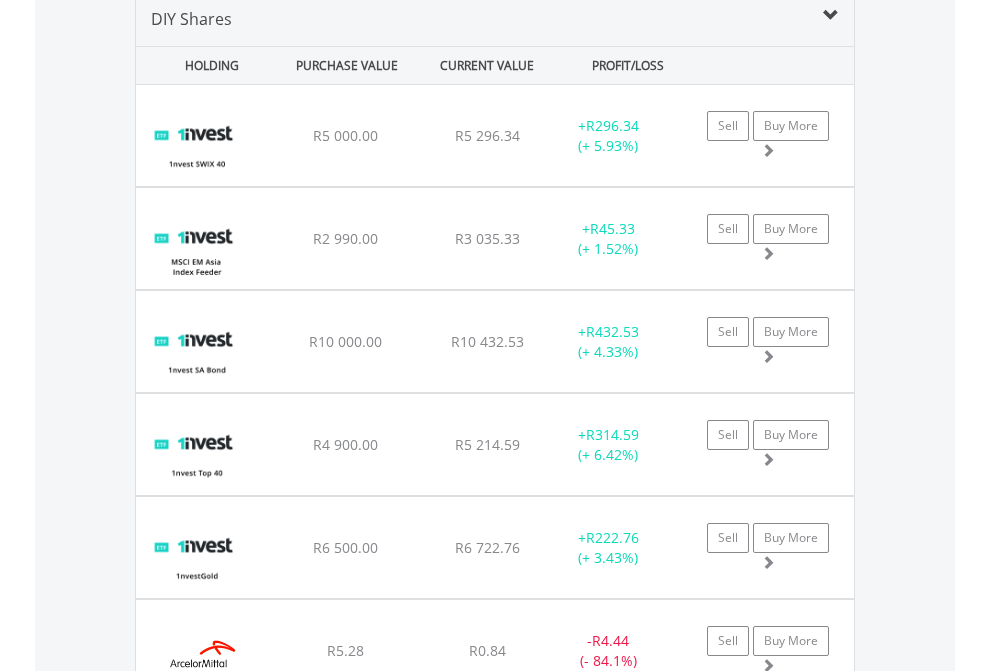 scroll, scrollTop: 1933, scrollLeft: 0, axis: vertical 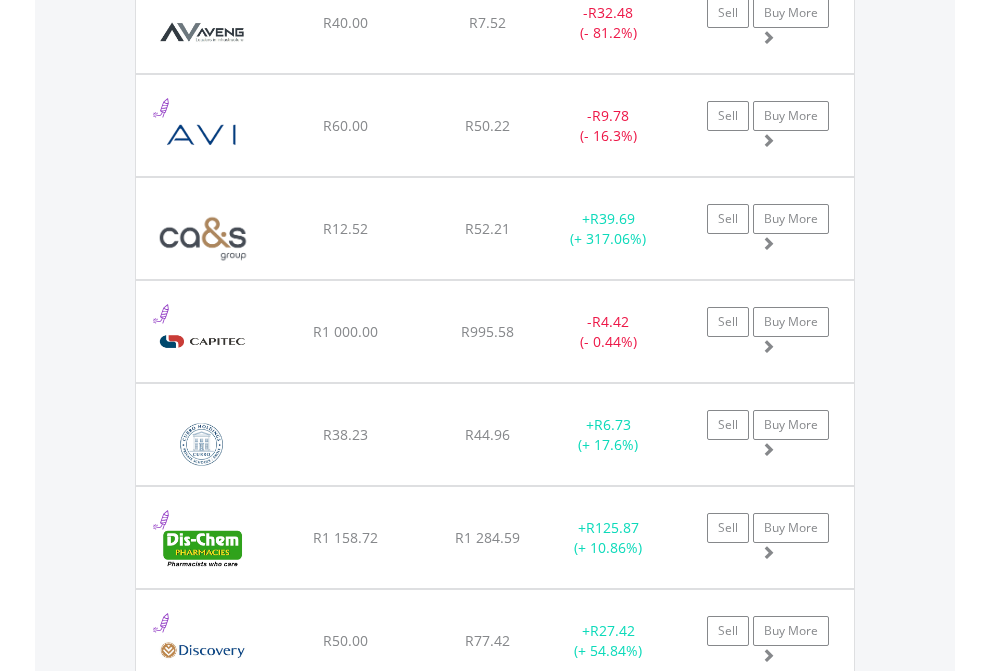 click on "TFSA" at bounding box center [818, -1745] 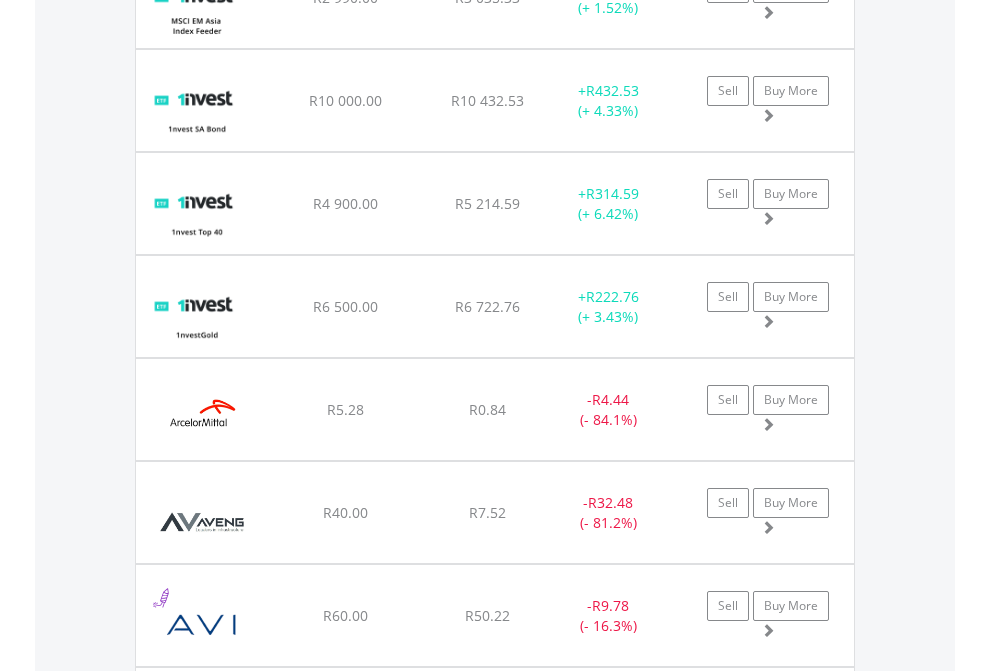 scroll, scrollTop: 144, scrollLeft: 0, axis: vertical 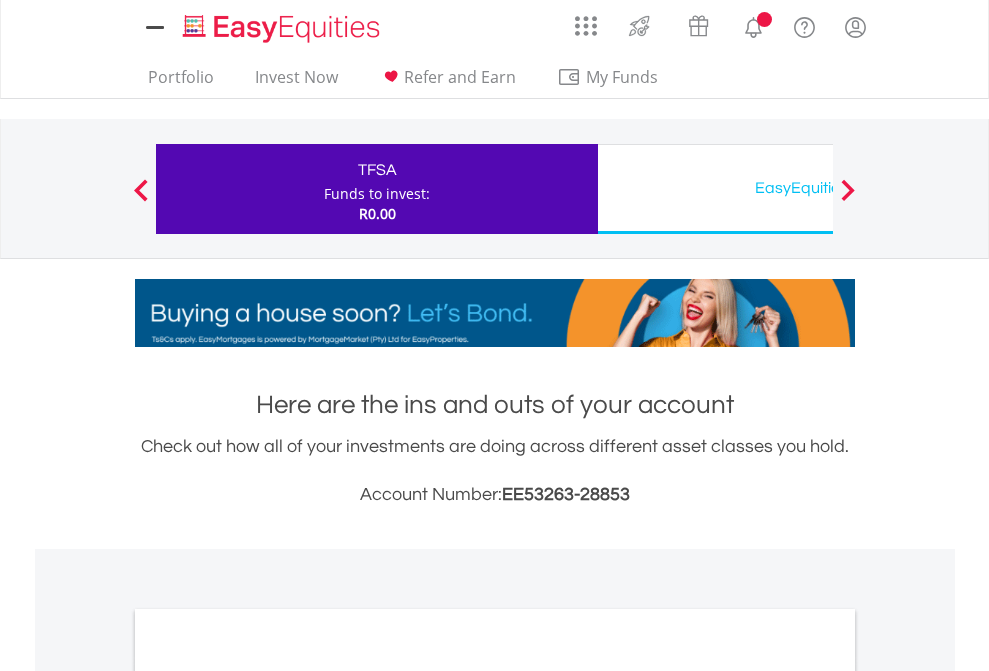click on "All Holdings" at bounding box center (268, 1096) 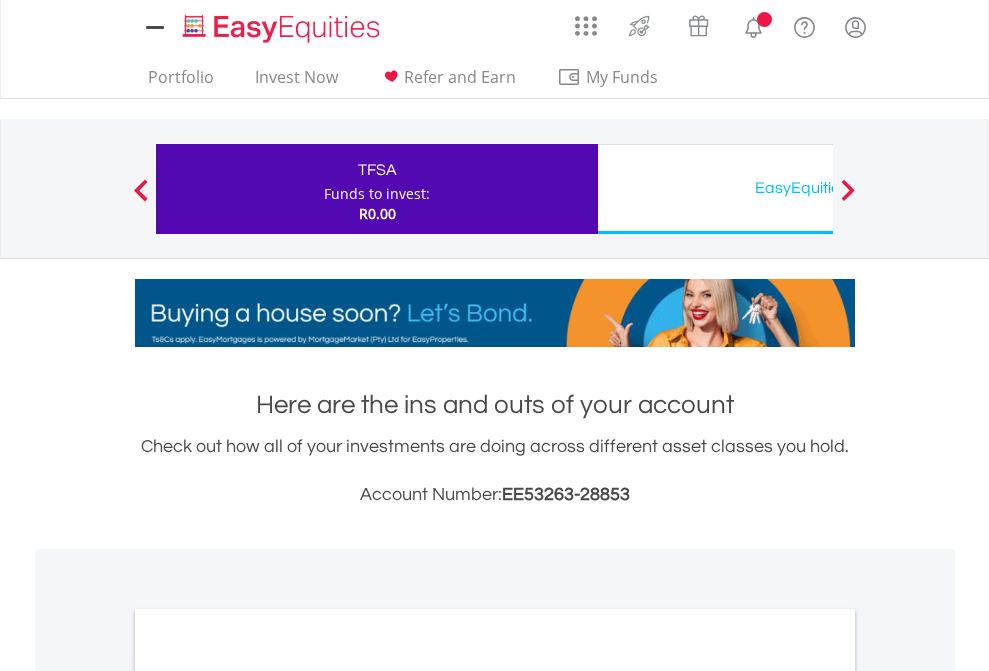 scroll, scrollTop: 1202, scrollLeft: 0, axis: vertical 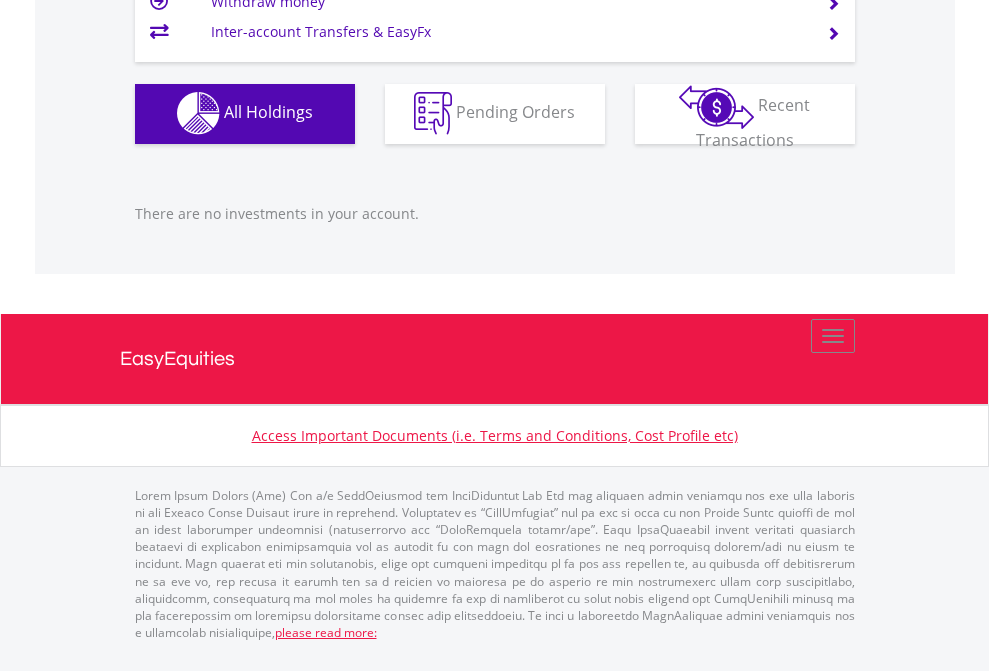 click on "EasyEquities USD" at bounding box center [818, -1142] 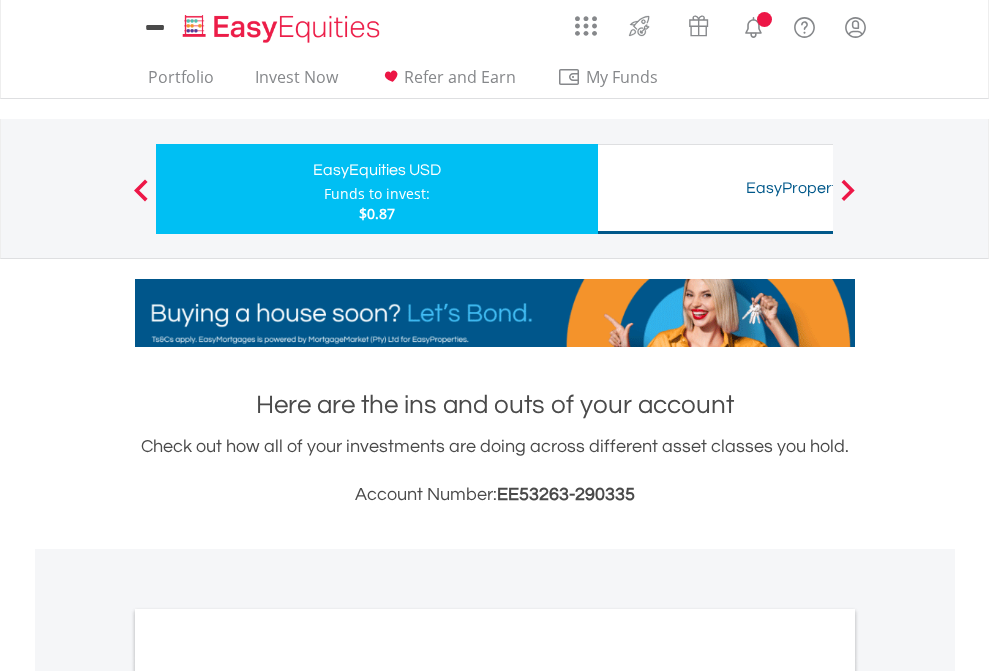 click on "All Holdings" at bounding box center [268, 1096] 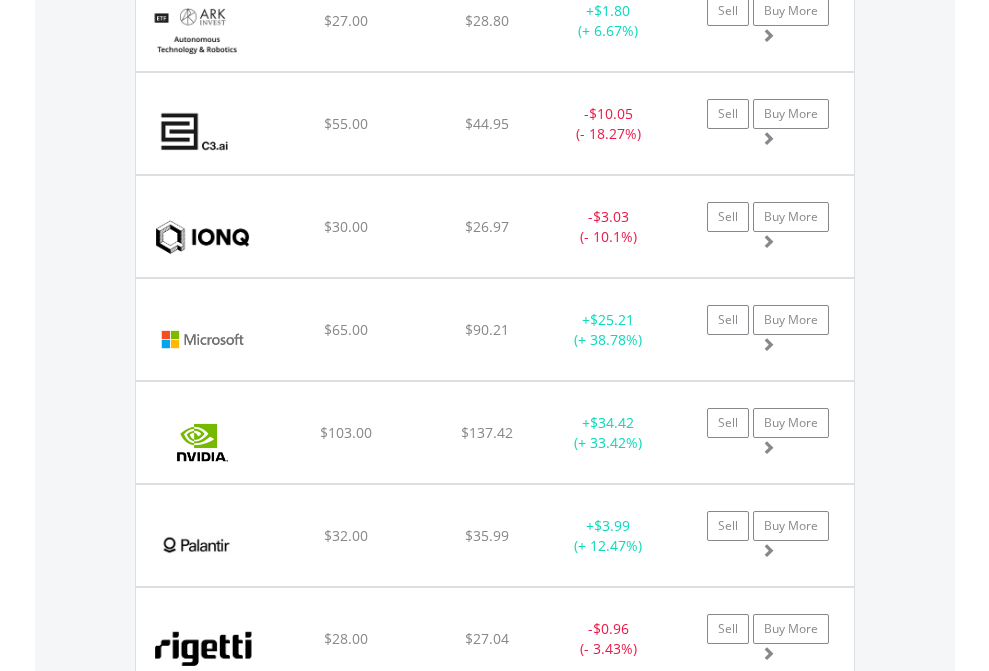 scroll, scrollTop: 2265, scrollLeft: 0, axis: vertical 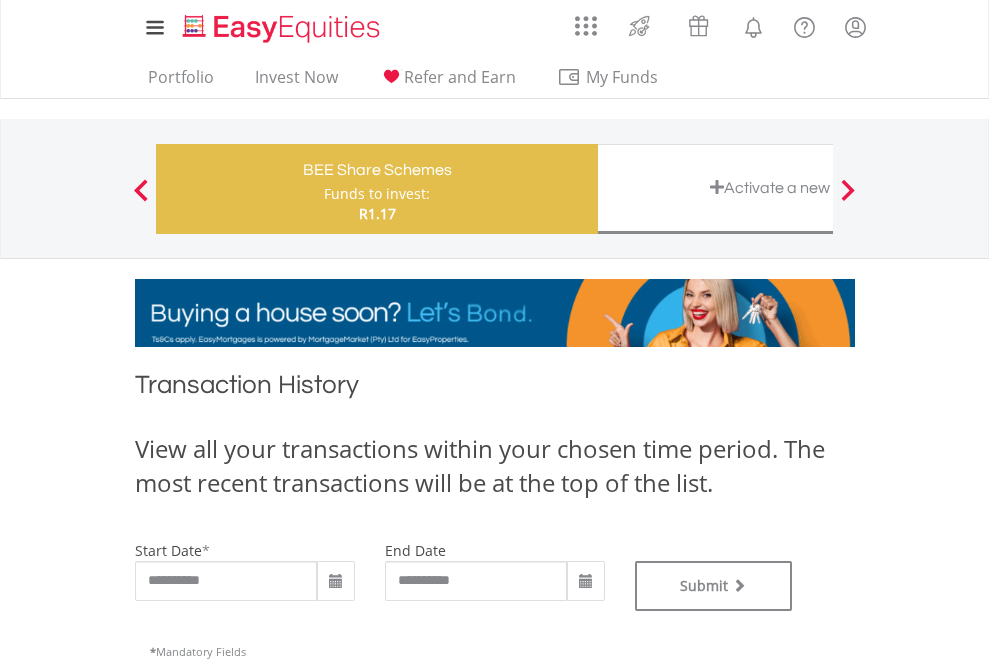 type on "**********" 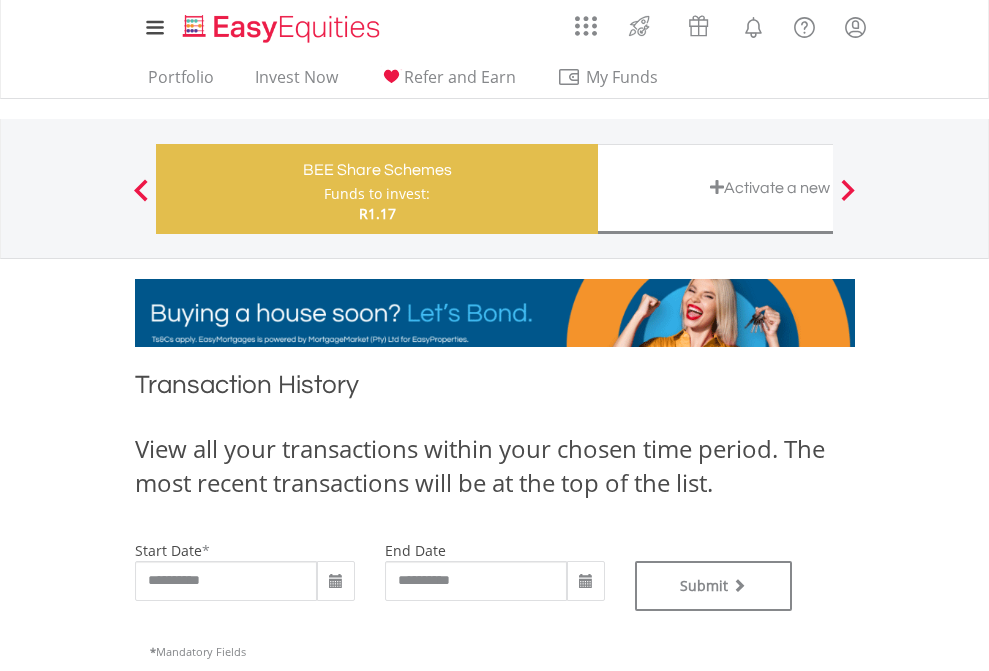 type on "**********" 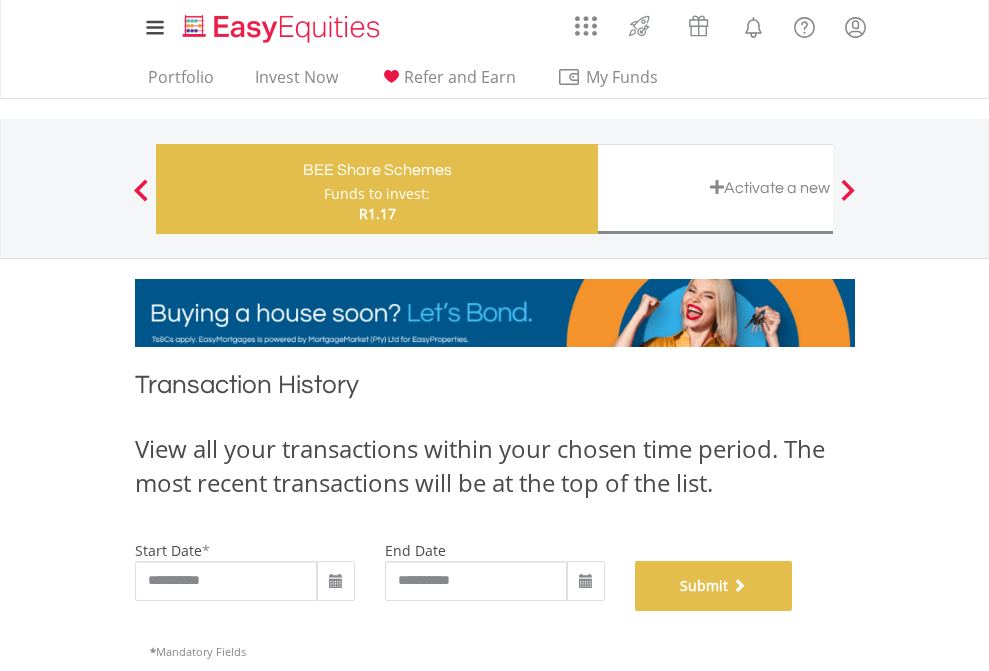 click on "Submit" at bounding box center (714, 586) 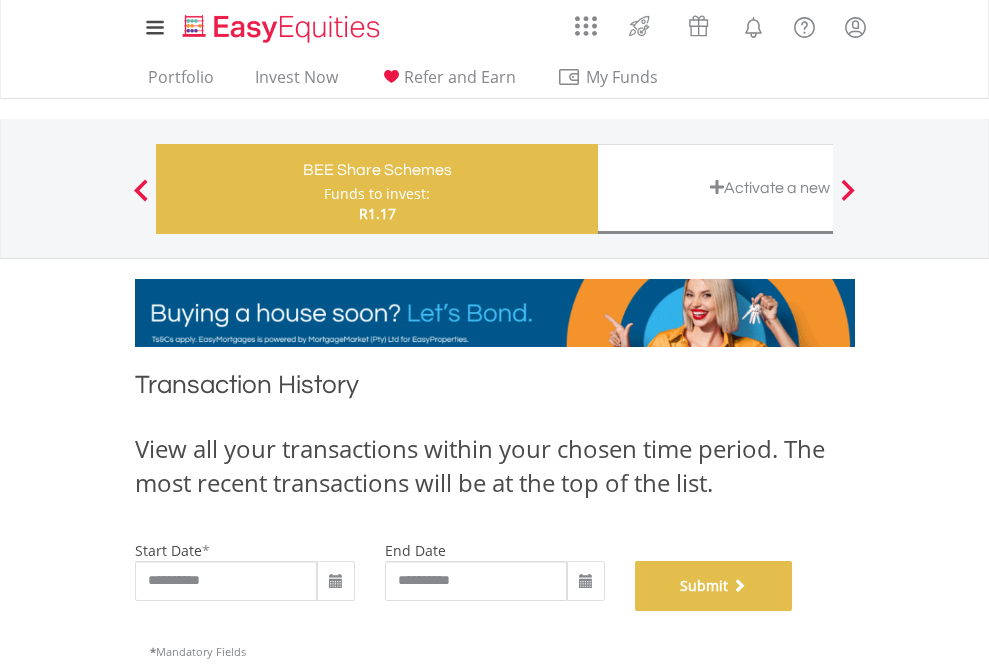 scroll, scrollTop: 811, scrollLeft: 0, axis: vertical 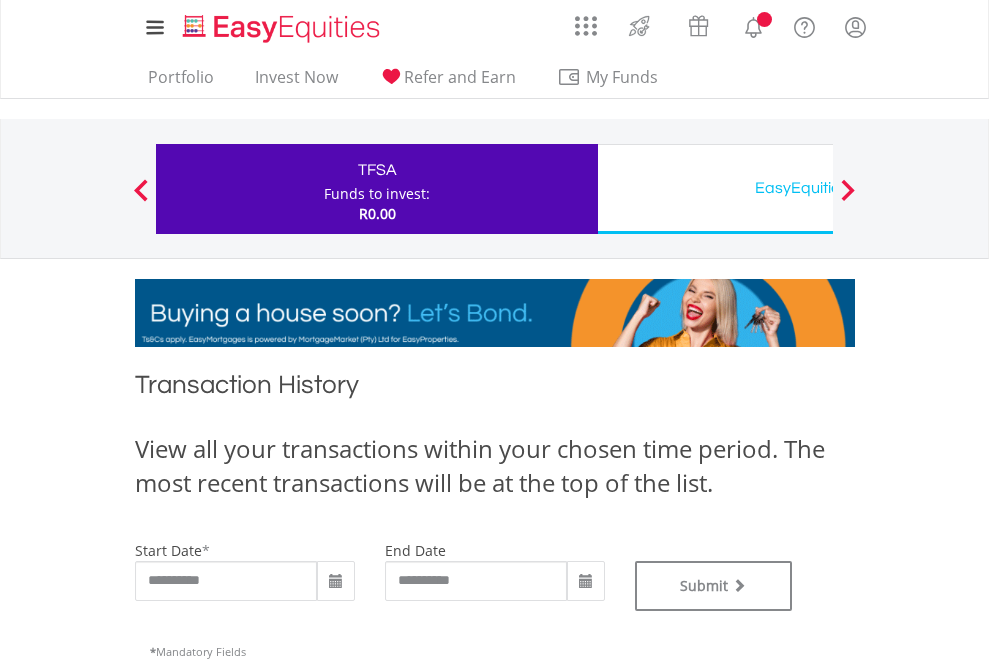 click on "EasyEquities USD" at bounding box center (818, 188) 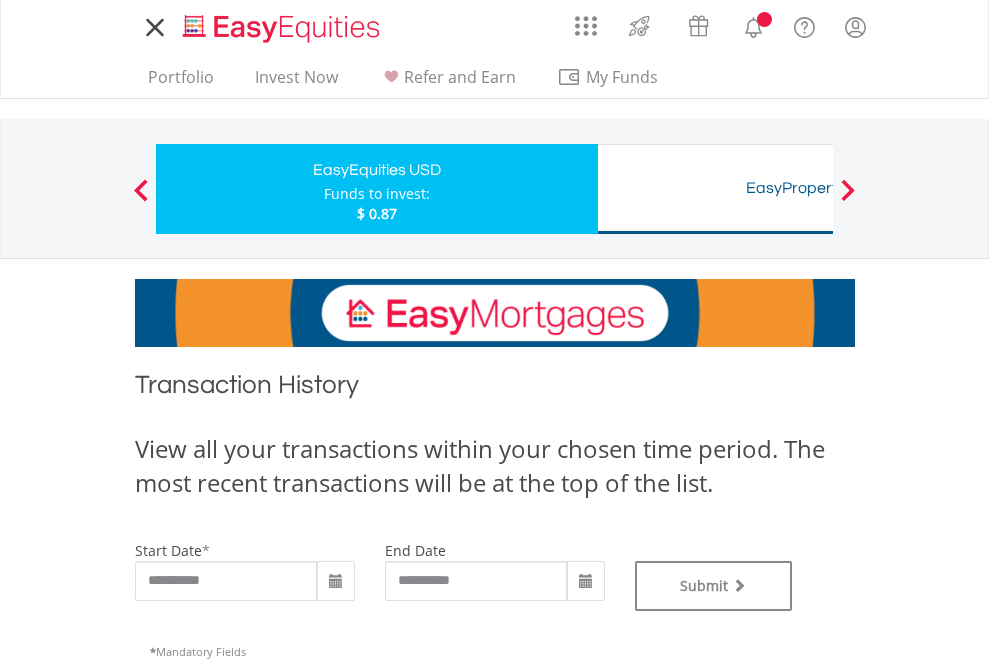 scroll, scrollTop: 0, scrollLeft: 0, axis: both 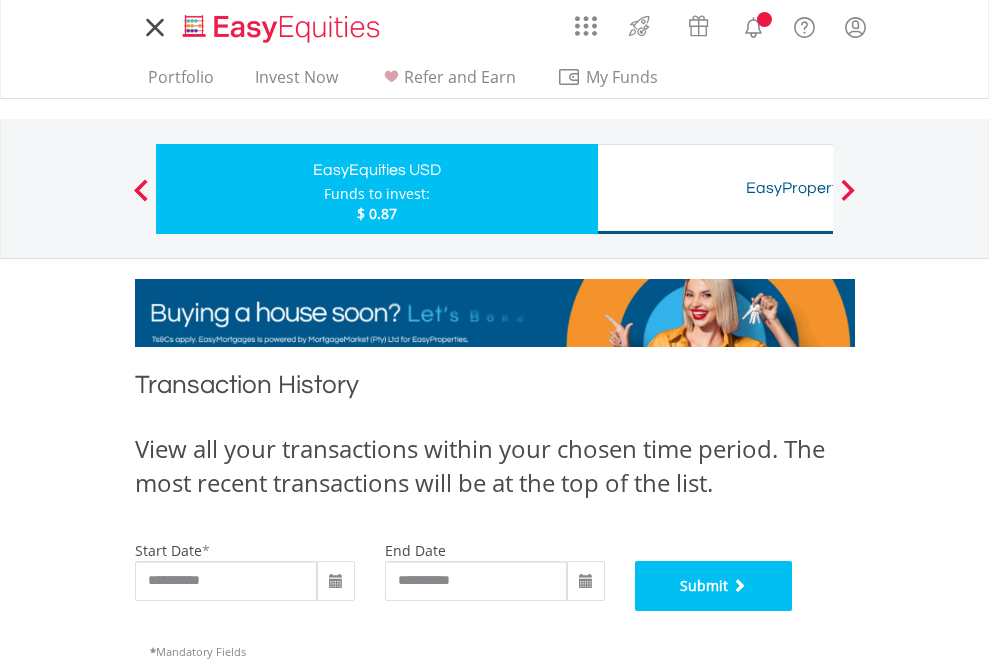 click on "Submit" at bounding box center [714, 586] 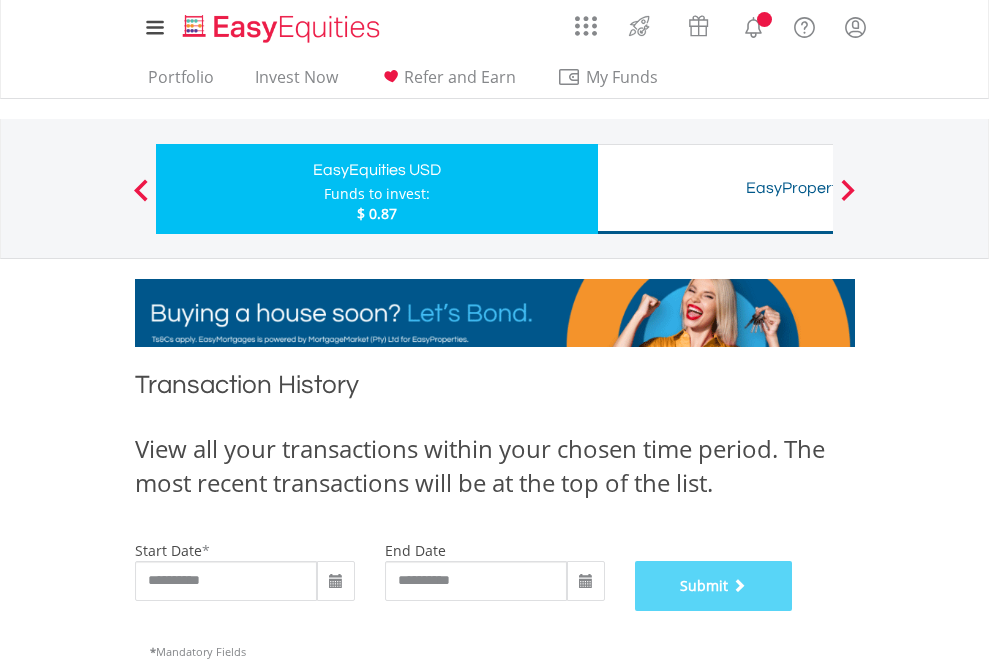 scroll, scrollTop: 811, scrollLeft: 0, axis: vertical 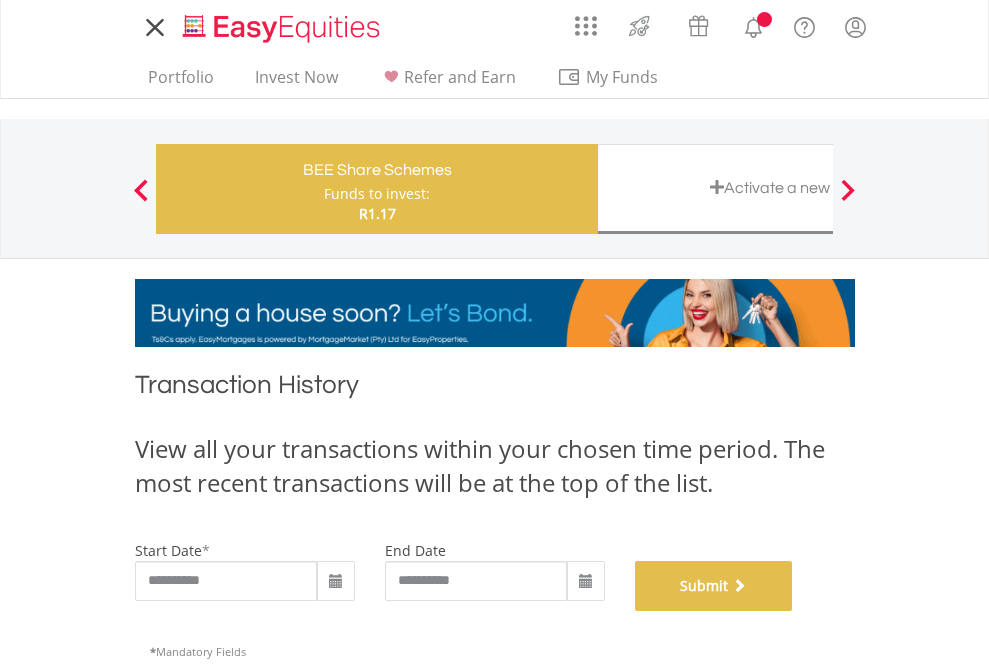 click on "Submit" at bounding box center [714, 586] 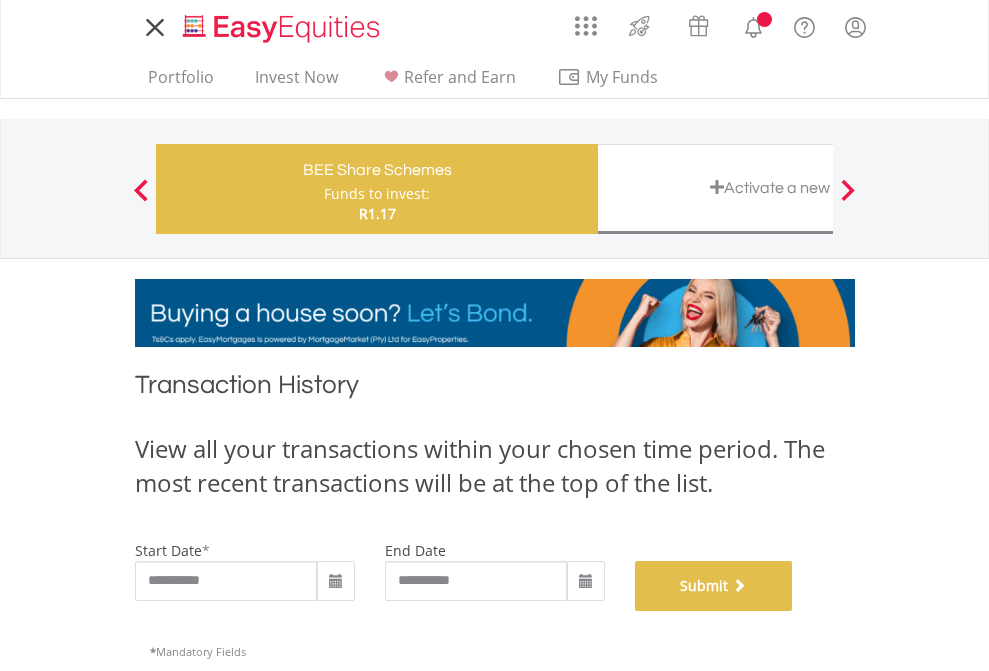 scroll, scrollTop: 811, scrollLeft: 0, axis: vertical 